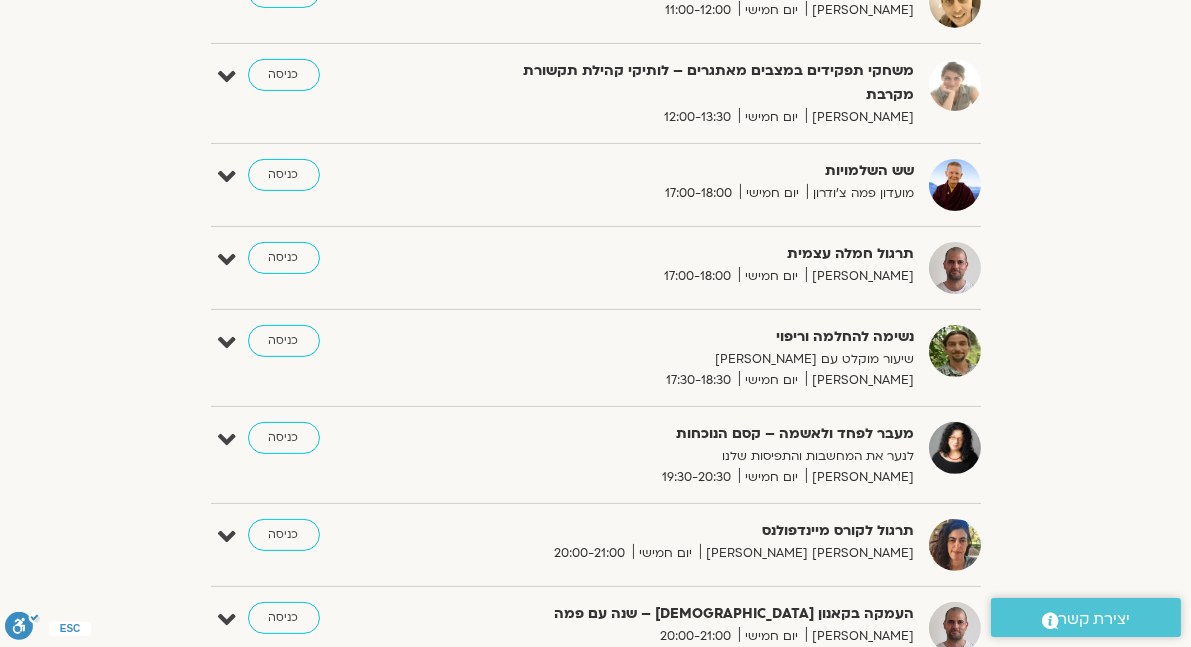 scroll, scrollTop: 1000, scrollLeft: 0, axis: vertical 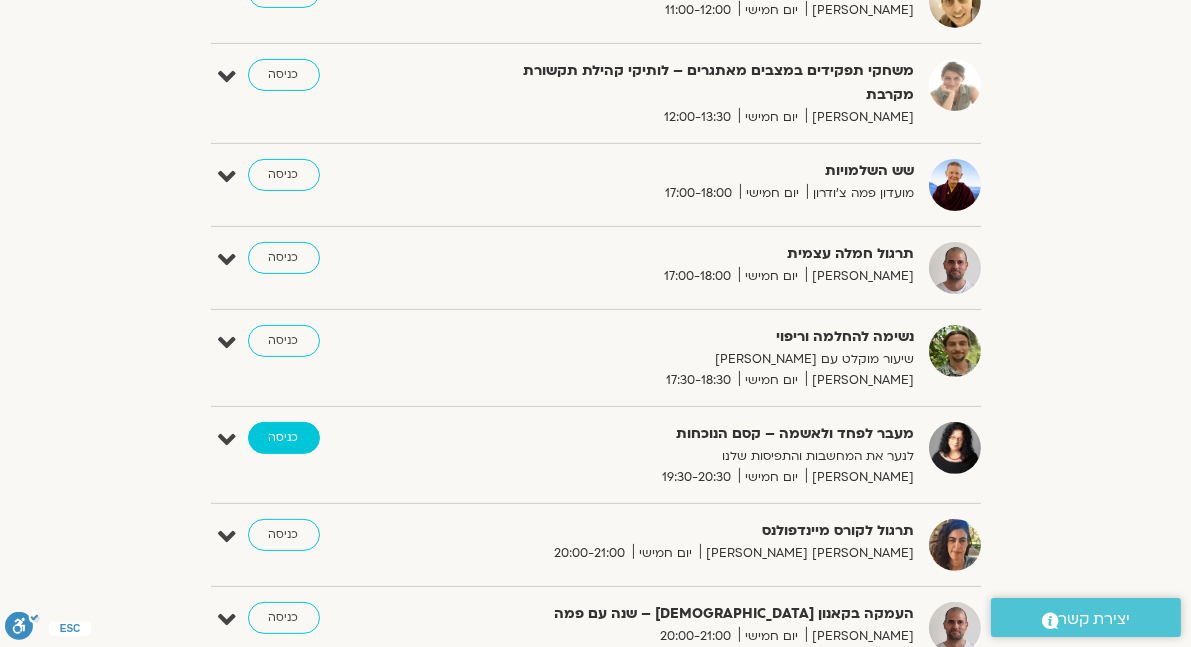 click on "כניסה" at bounding box center [284, 438] 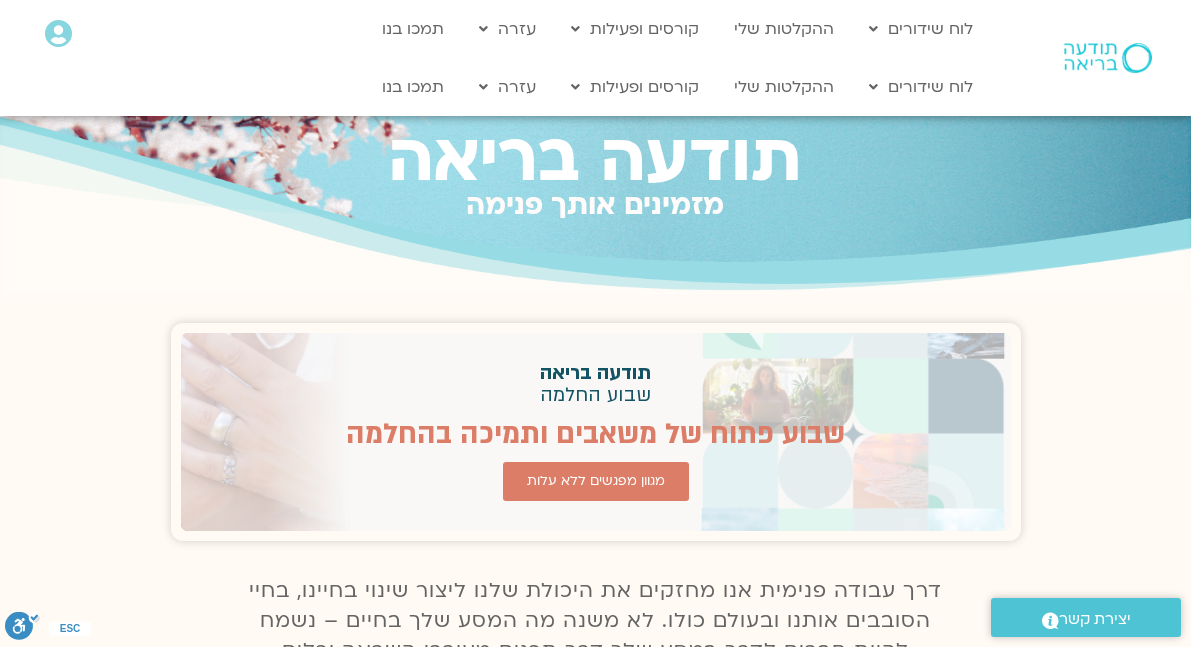 scroll, scrollTop: 0, scrollLeft: 0, axis: both 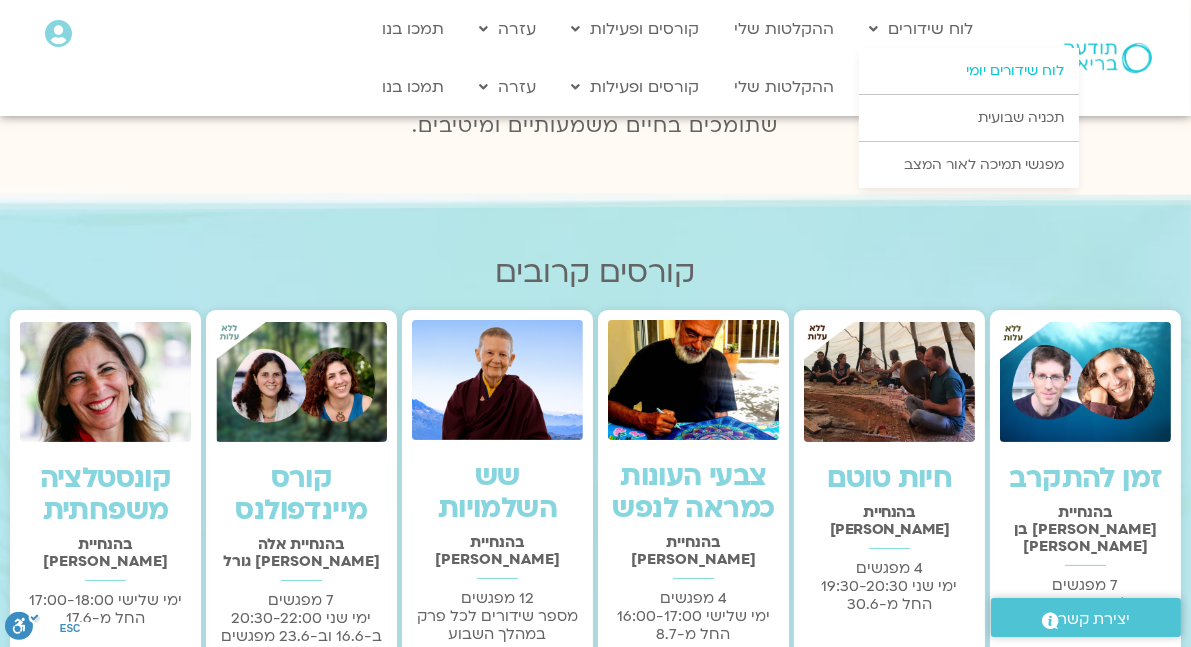 click on "לוח שידורים יומי" at bounding box center [969, 71] 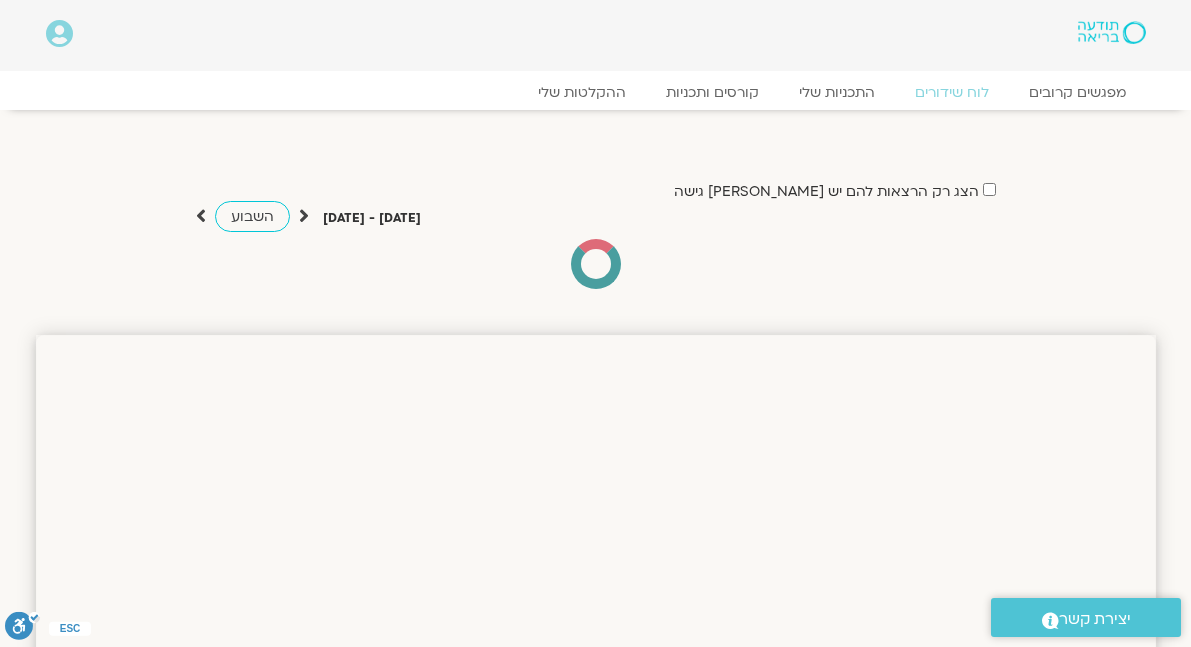 scroll, scrollTop: 0, scrollLeft: 0, axis: both 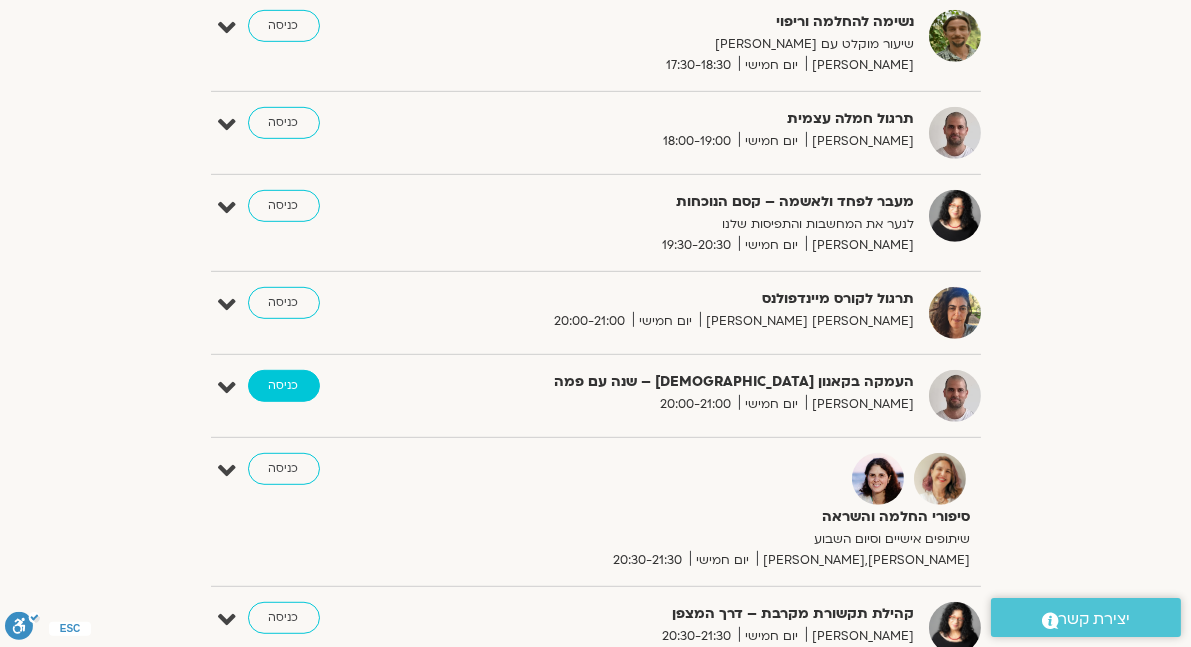 click on "כניסה" at bounding box center [284, 386] 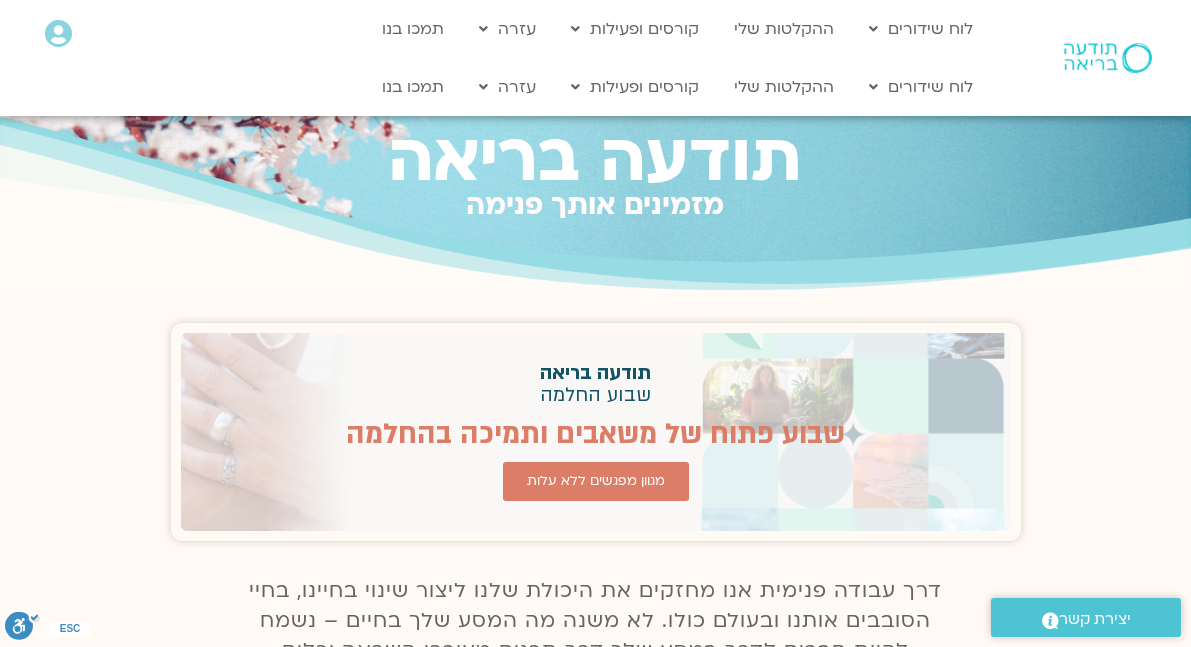 scroll, scrollTop: 0, scrollLeft: 0, axis: both 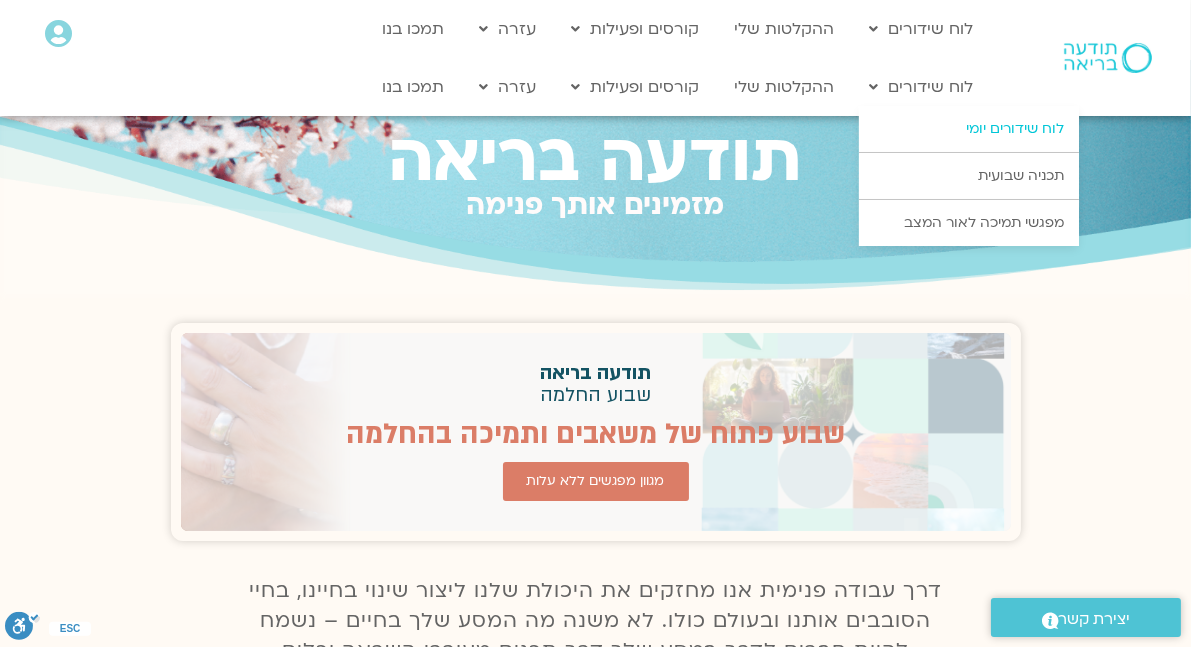 click on "לוח שידורים יומי" at bounding box center [969, 129] 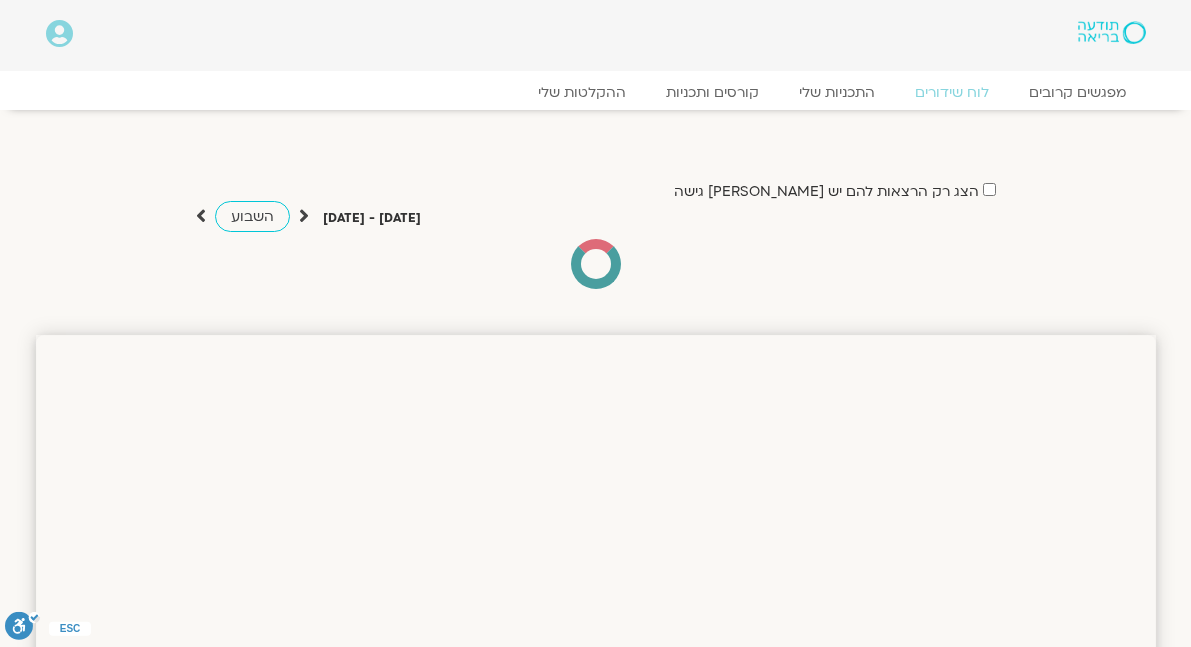 scroll, scrollTop: 0, scrollLeft: 0, axis: both 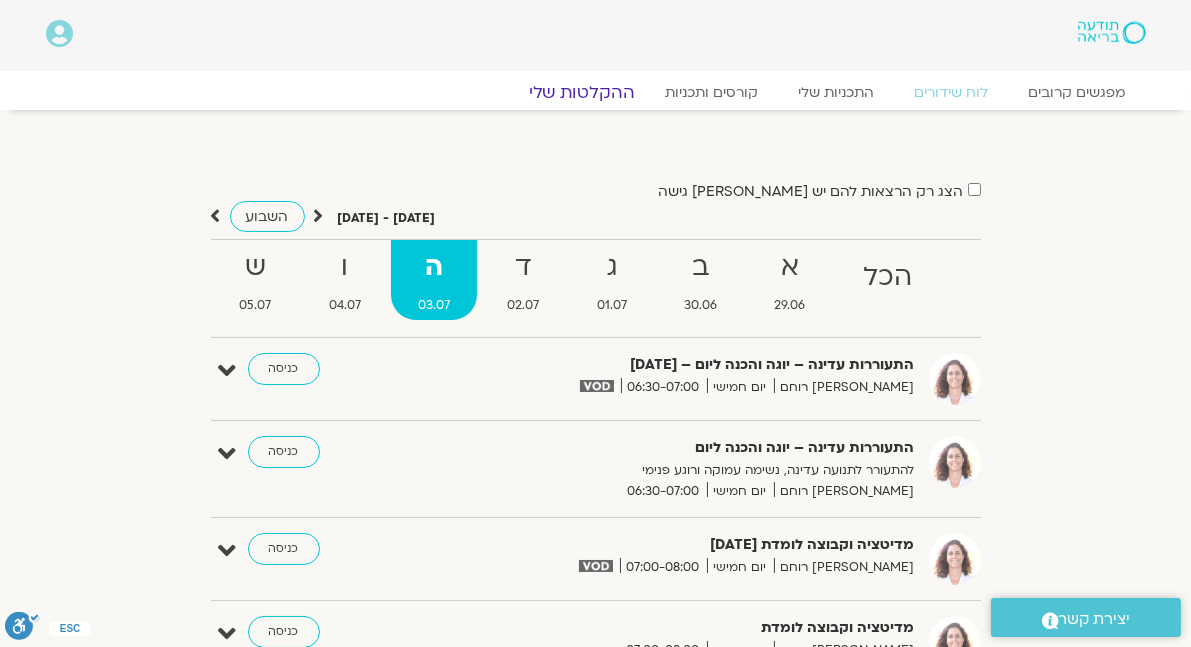 click on "ההקלטות שלי" 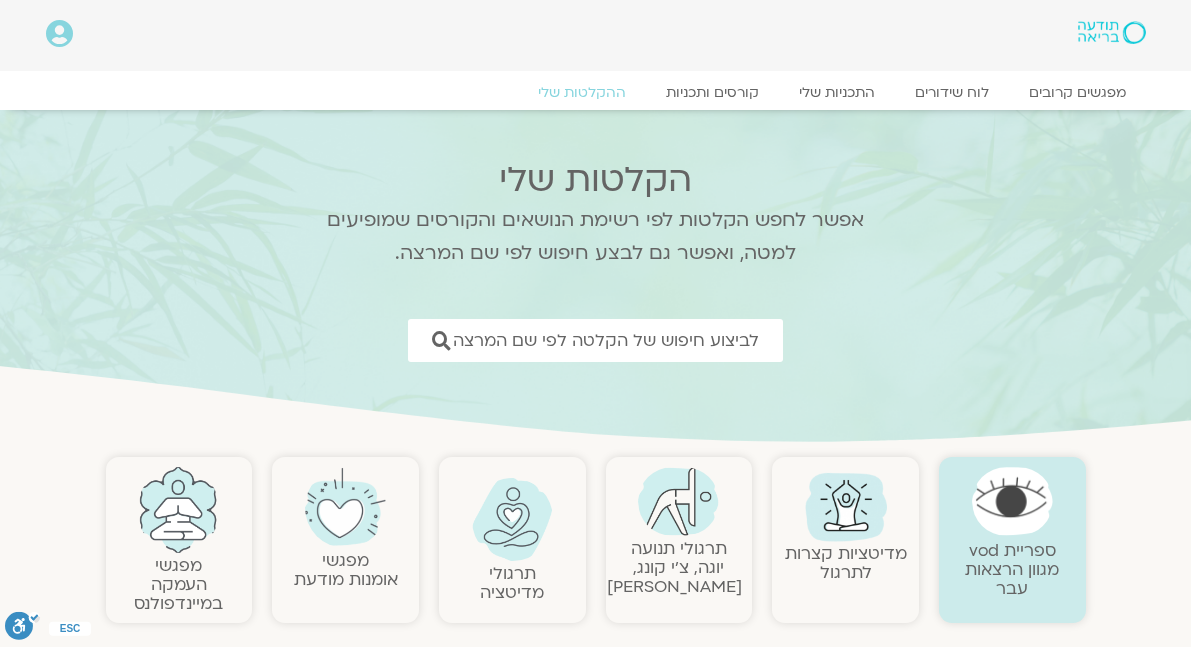 scroll, scrollTop: 0, scrollLeft: 0, axis: both 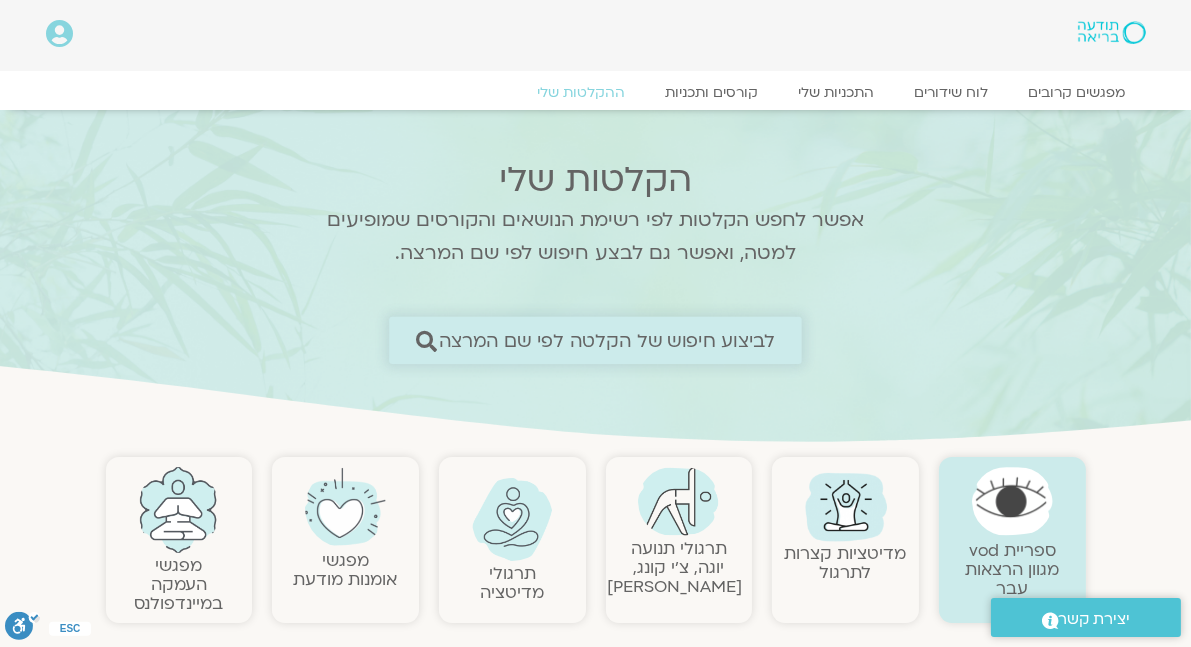 click on "לביצוע חיפוש של הקלטה לפי שם המרצה" at bounding box center [607, 340] 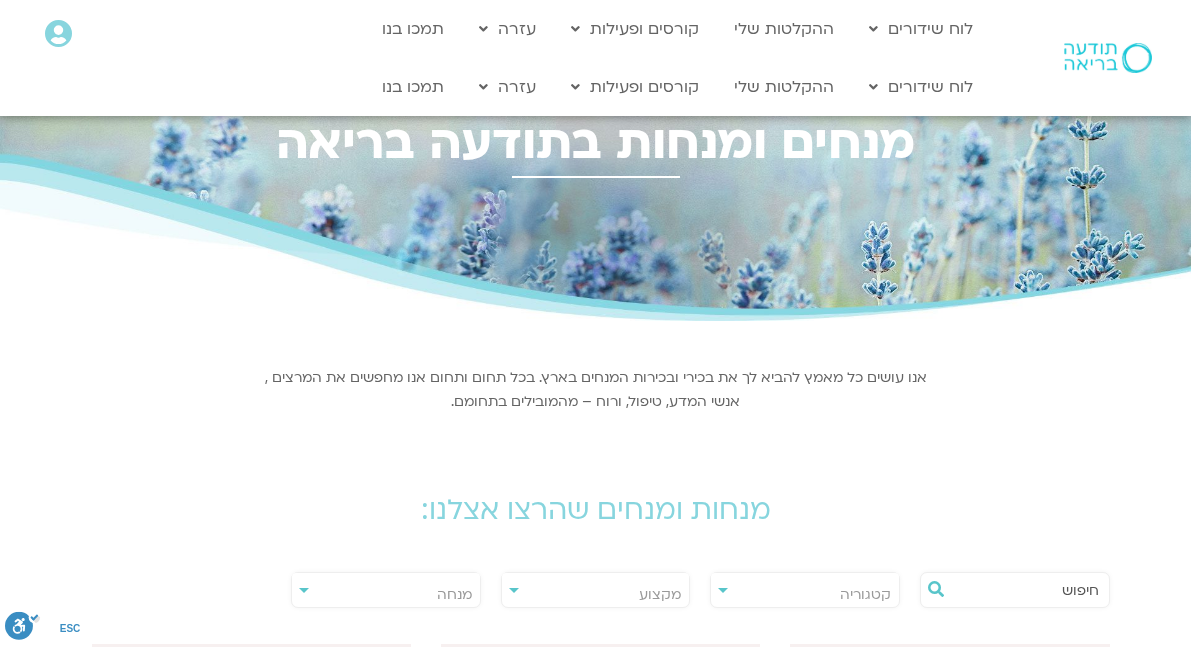 scroll, scrollTop: 0, scrollLeft: 0, axis: both 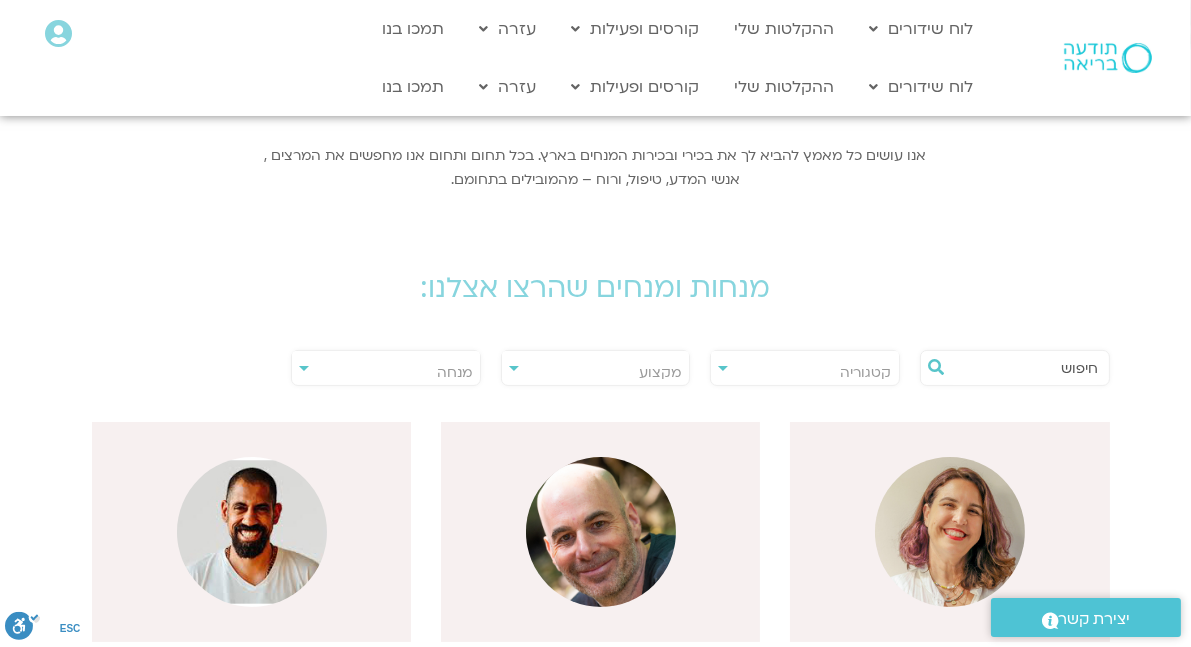 click at bounding box center [1025, 368] 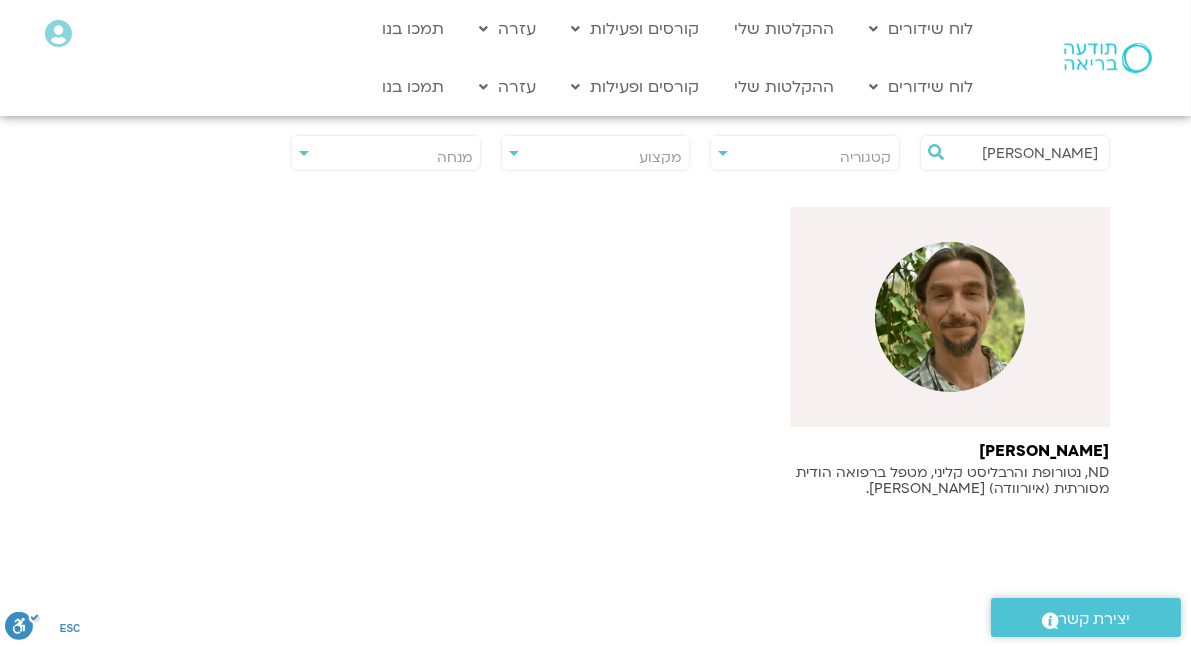 scroll, scrollTop: 444, scrollLeft: 0, axis: vertical 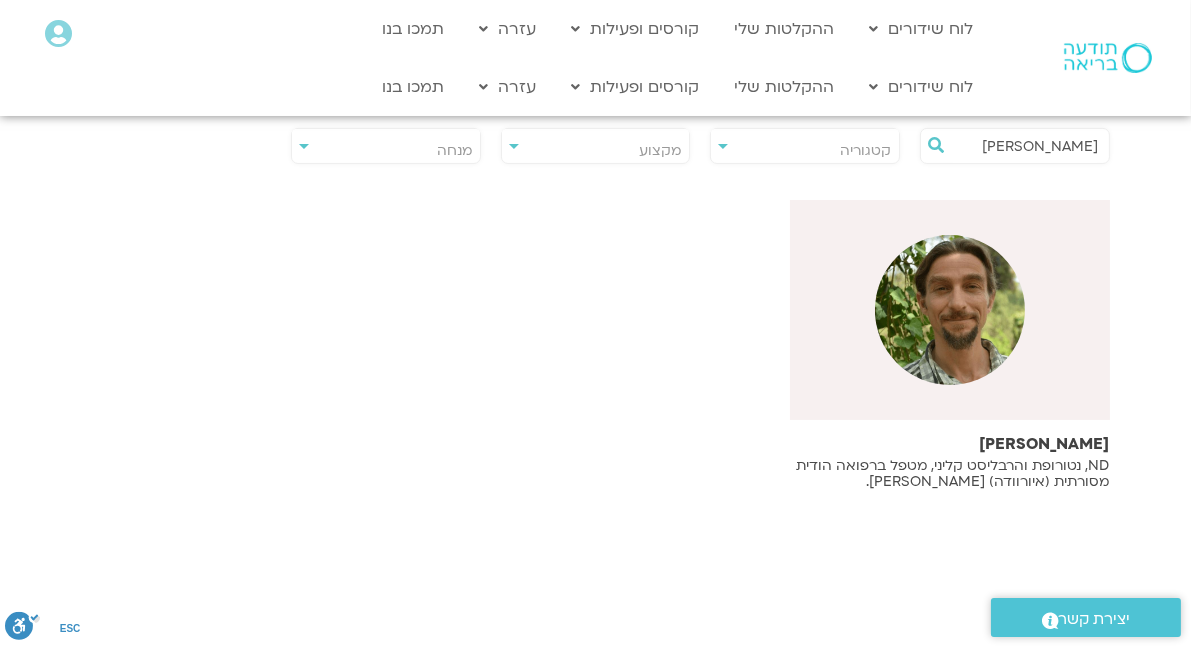 type on "[PERSON_NAME]" 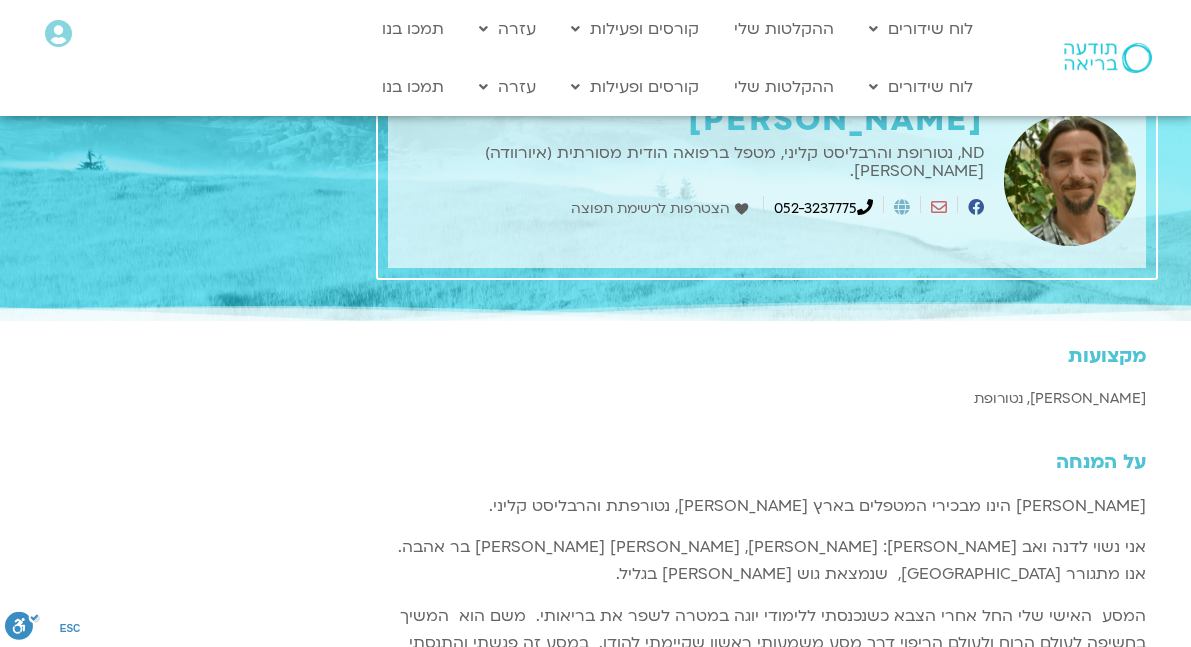 scroll, scrollTop: 0, scrollLeft: 0, axis: both 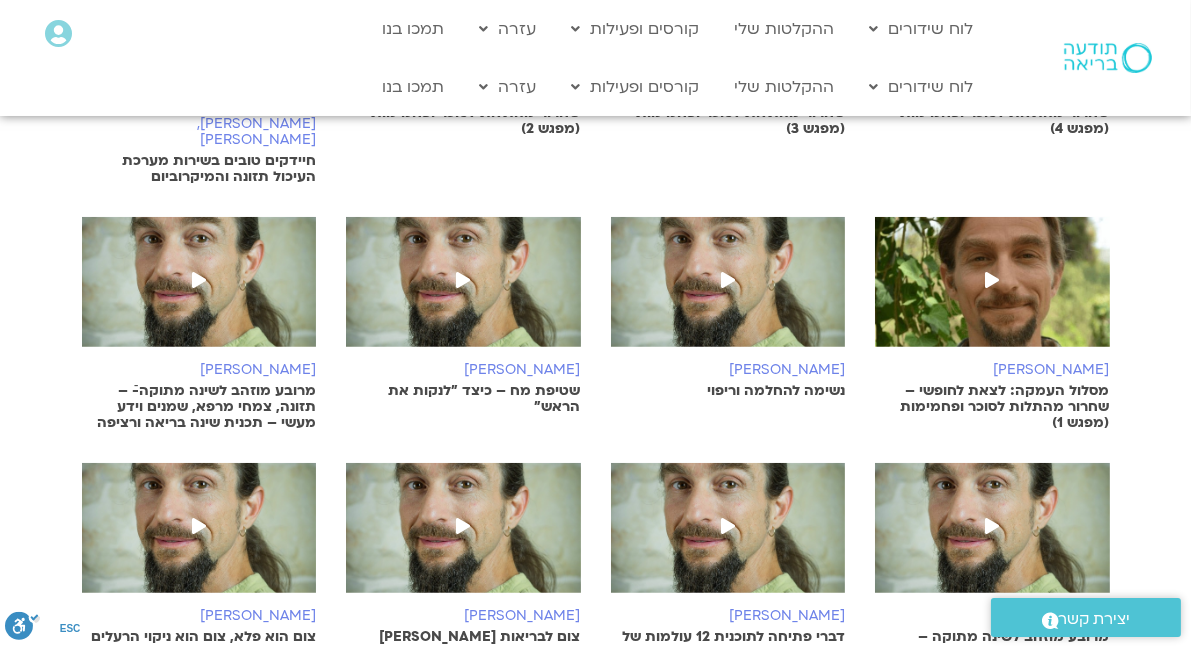 click at bounding box center [728, 528] 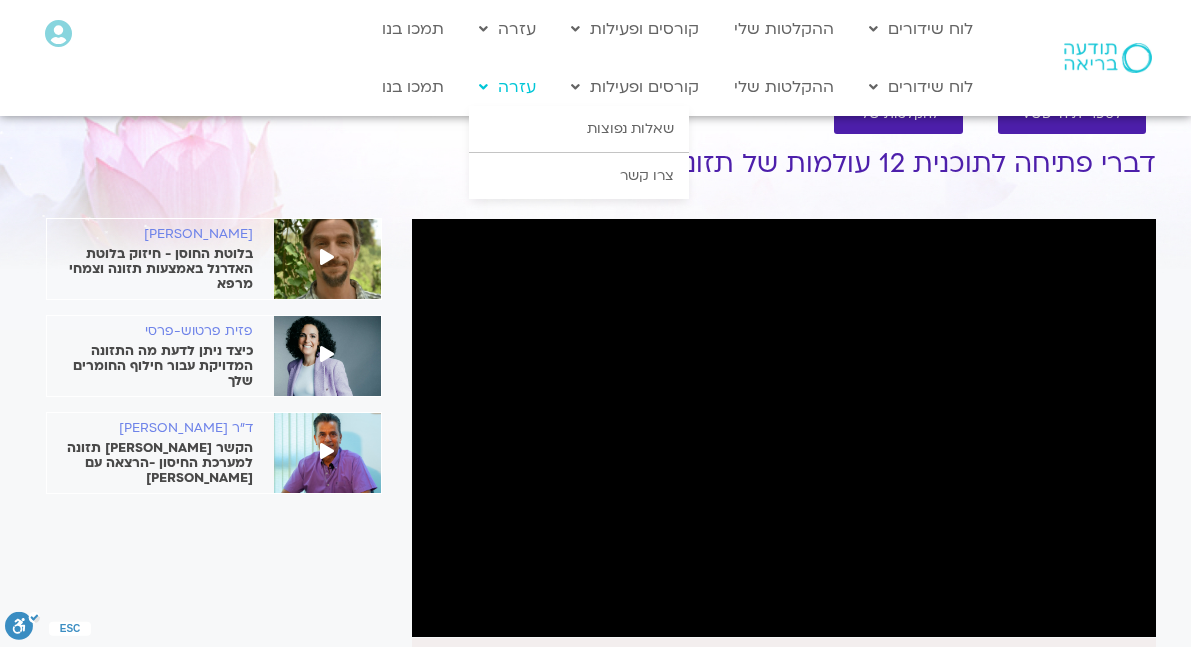 scroll, scrollTop: 0, scrollLeft: 0, axis: both 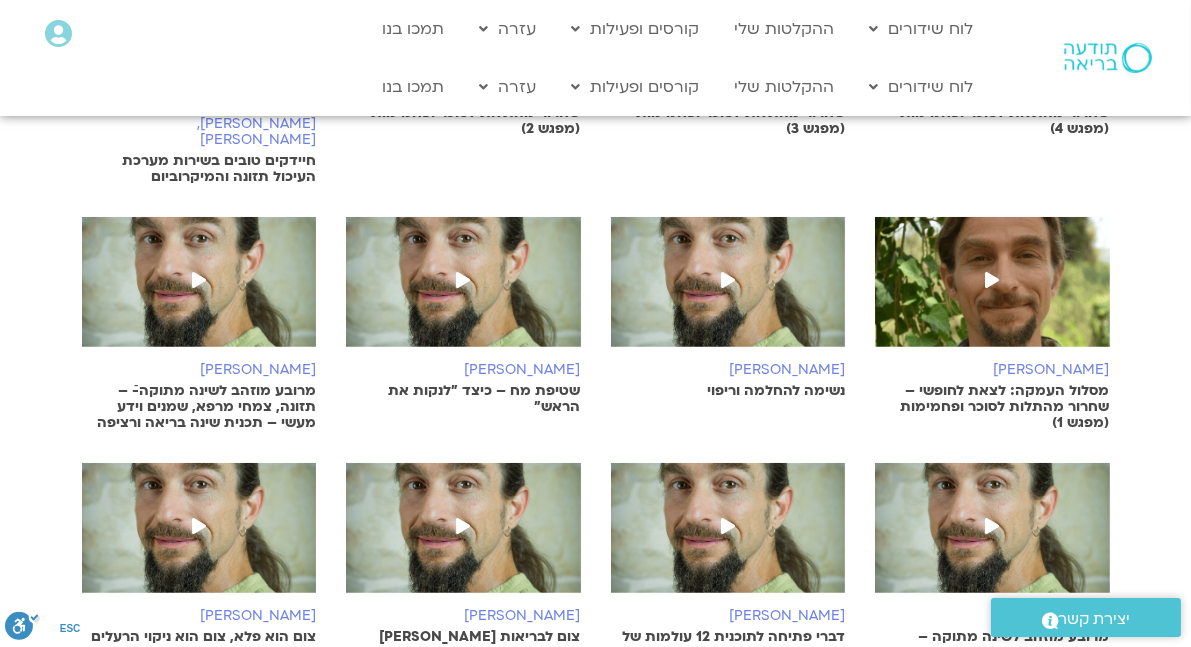 click at bounding box center [728, 280] 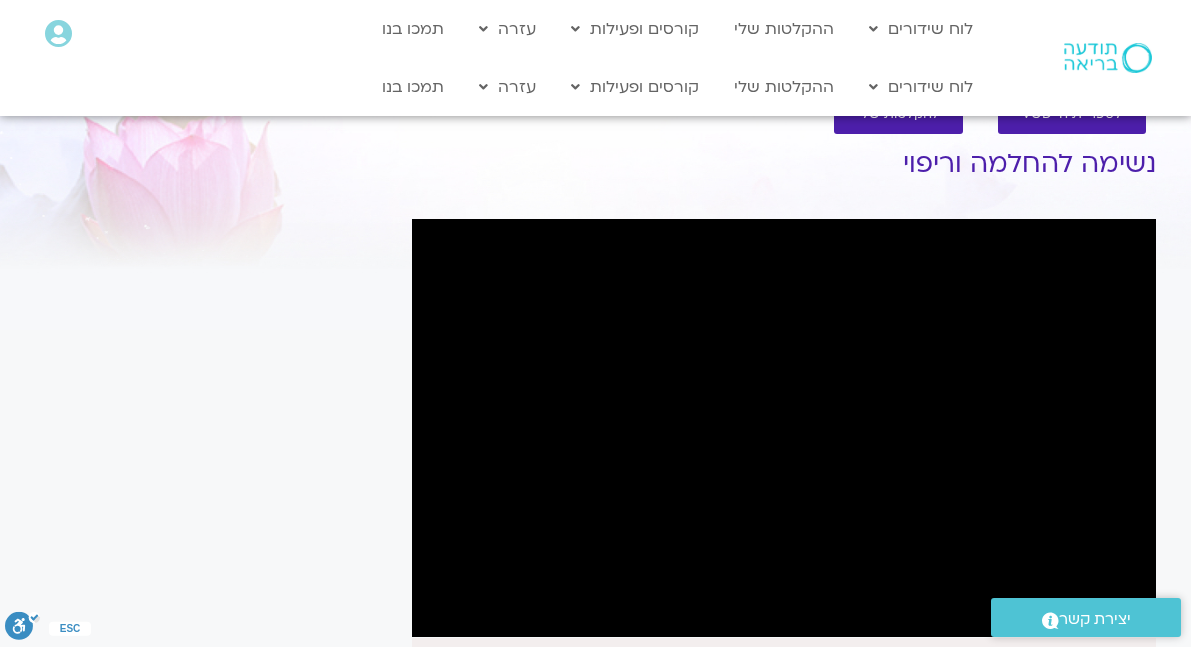 scroll, scrollTop: 0, scrollLeft: 0, axis: both 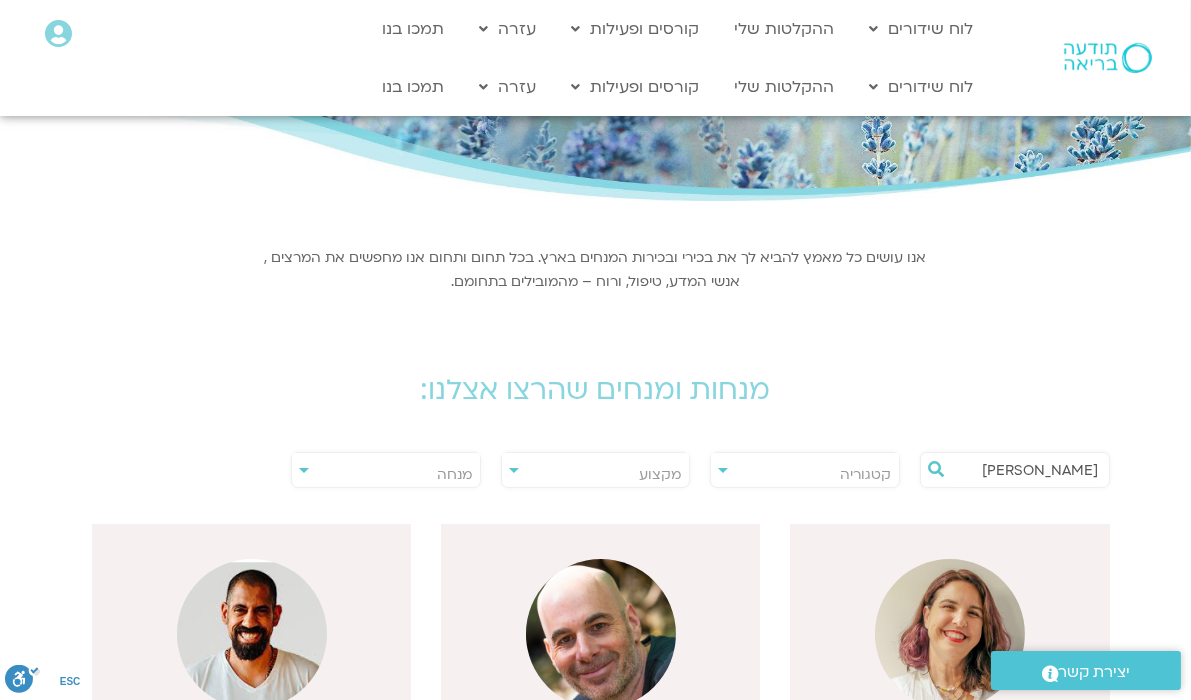 click on "קטגוריה" at bounding box center [805, 475] 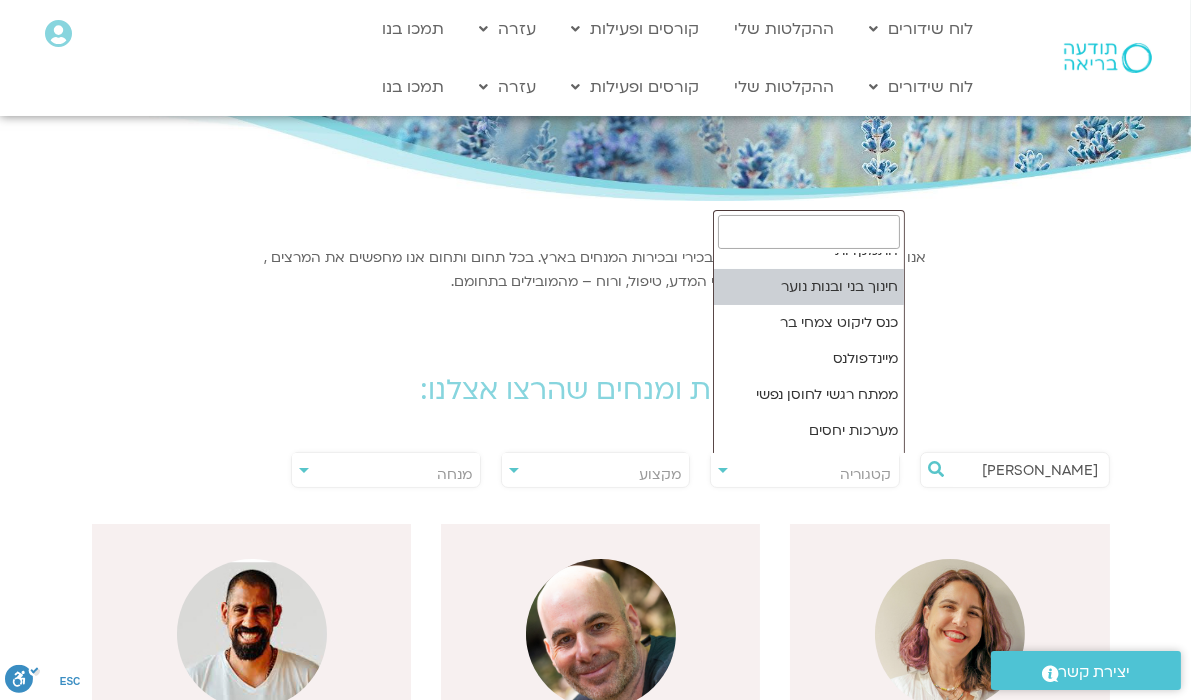 scroll, scrollTop: 175, scrollLeft: 0, axis: vertical 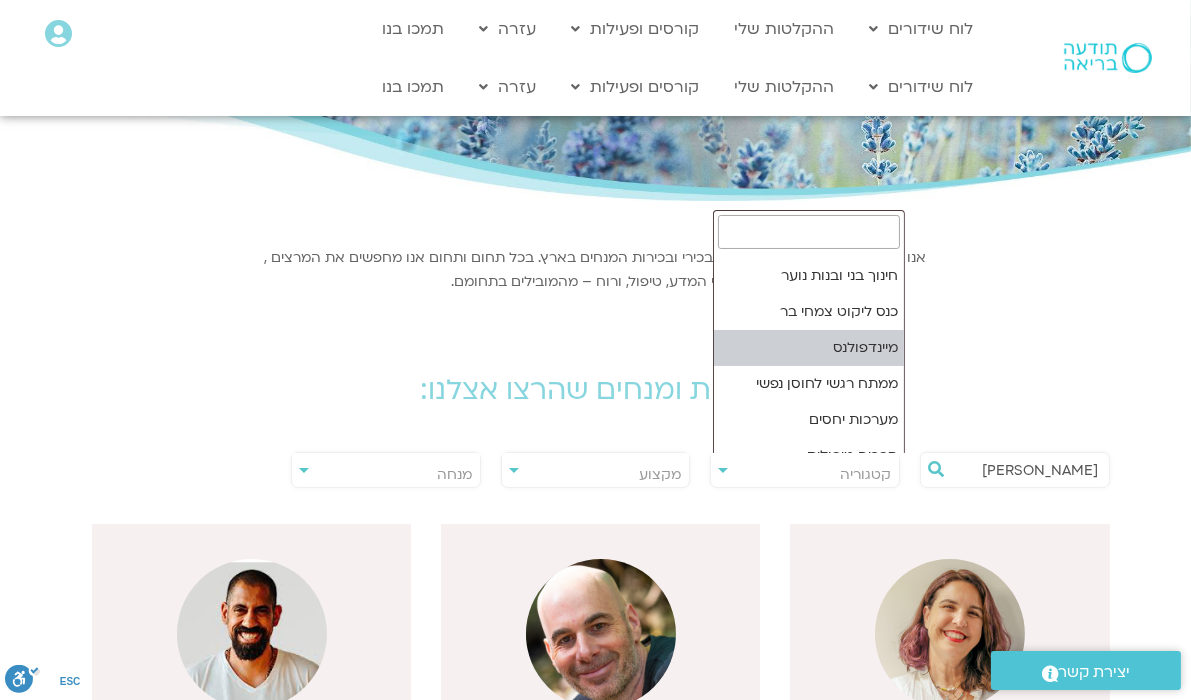 select on "**" 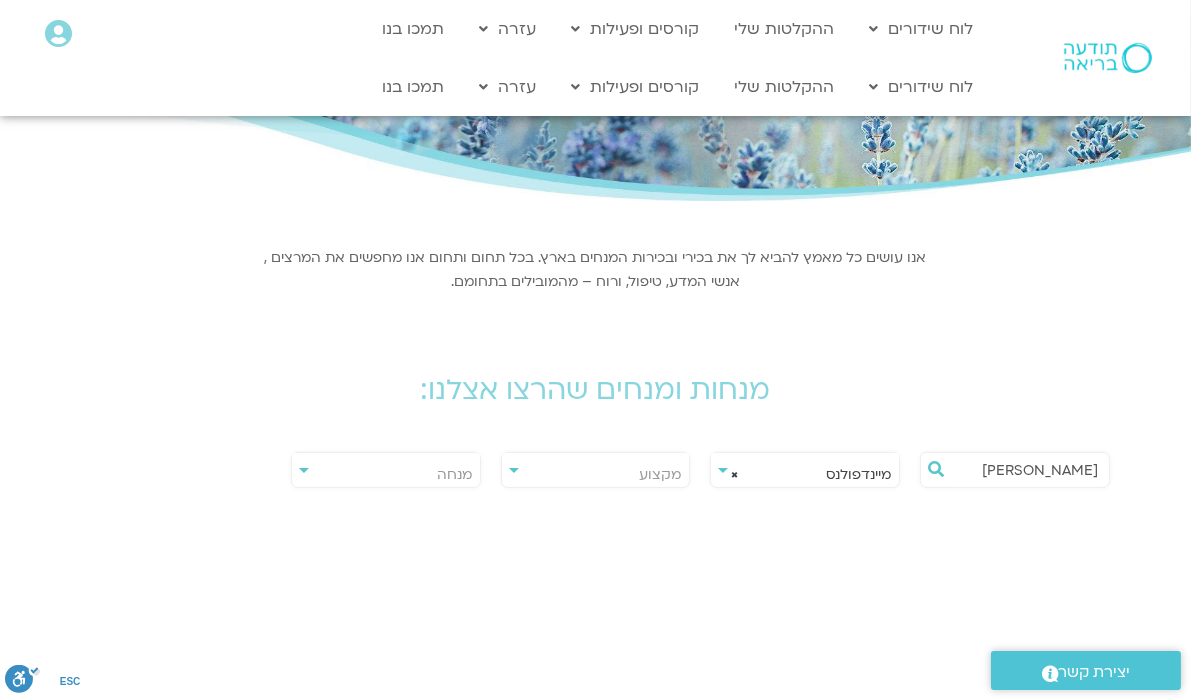click on "מקצוע" at bounding box center [596, 475] 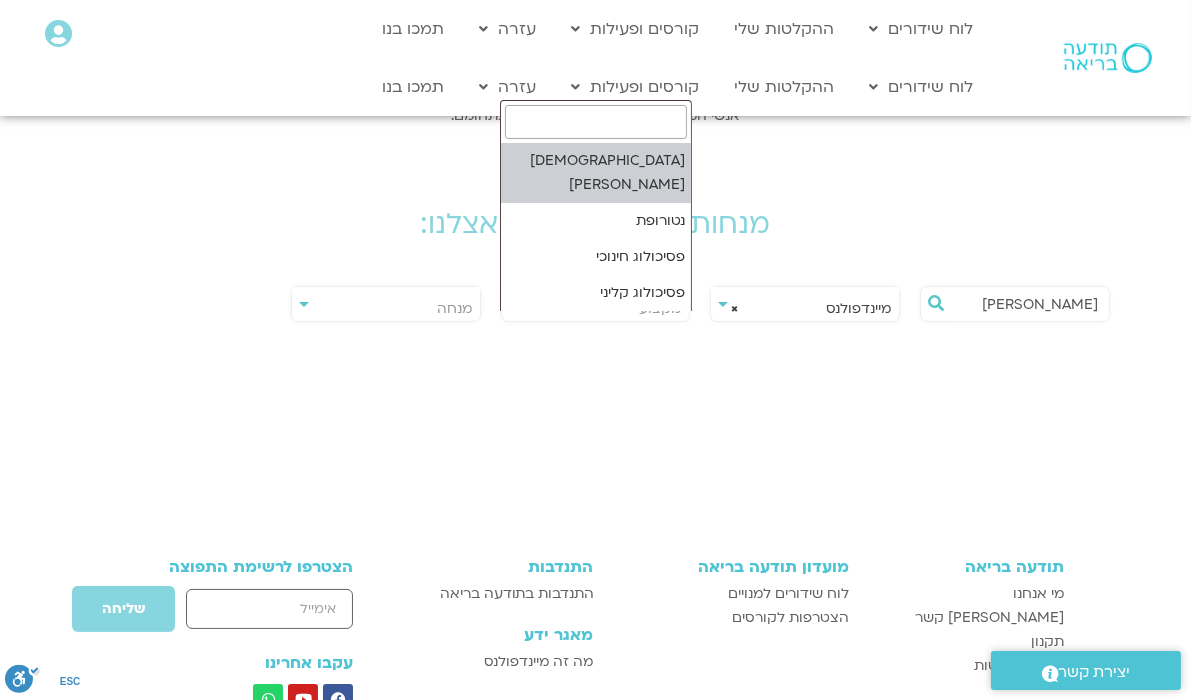 scroll, scrollTop: 333, scrollLeft: 0, axis: vertical 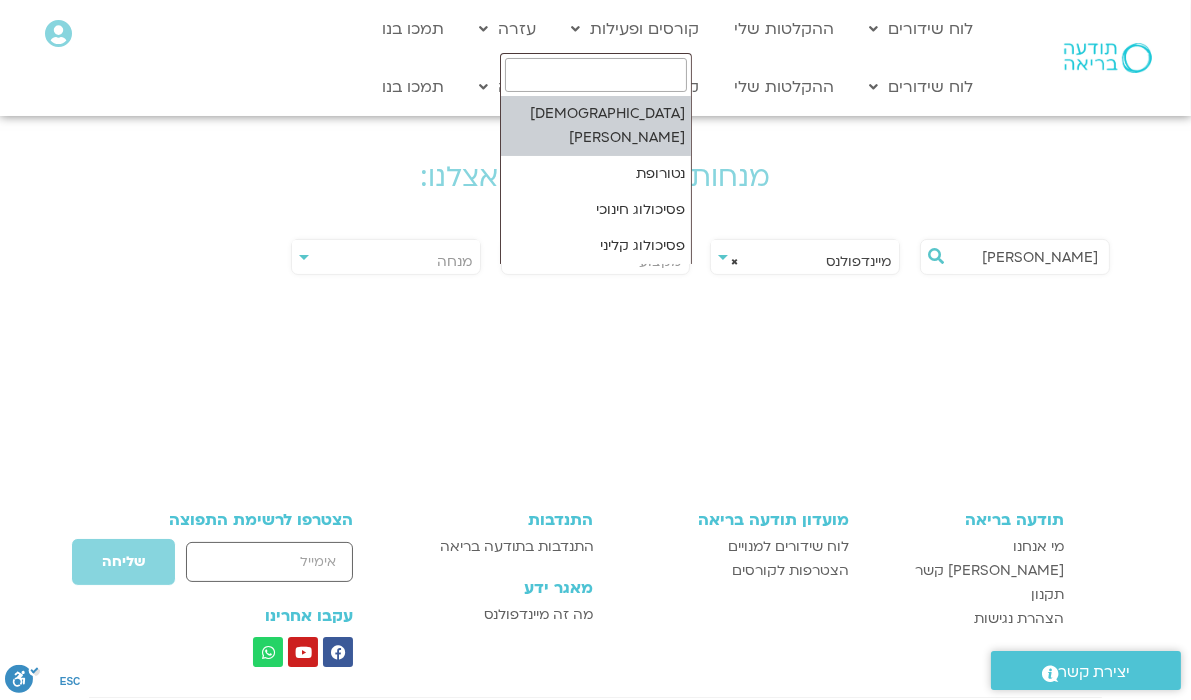 click on "תודעה בריאה
מי אנחנו
צור קשר
תקנון
הצהרת נגישות
מועדון תודעה בריאה
לוח שידורים למנויים
הצטרפות לקורסים
התנדבות
התנדבות בתודעה בריאה" at bounding box center (595, 639) 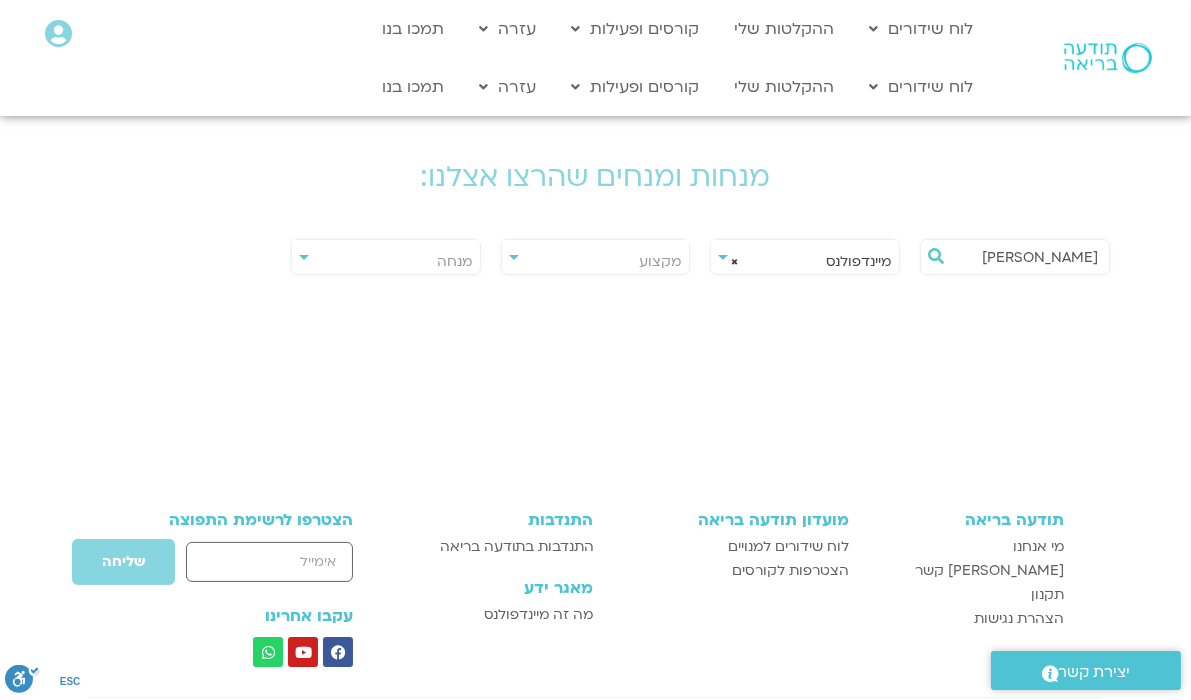 click on "**********" at bounding box center (386, 257) 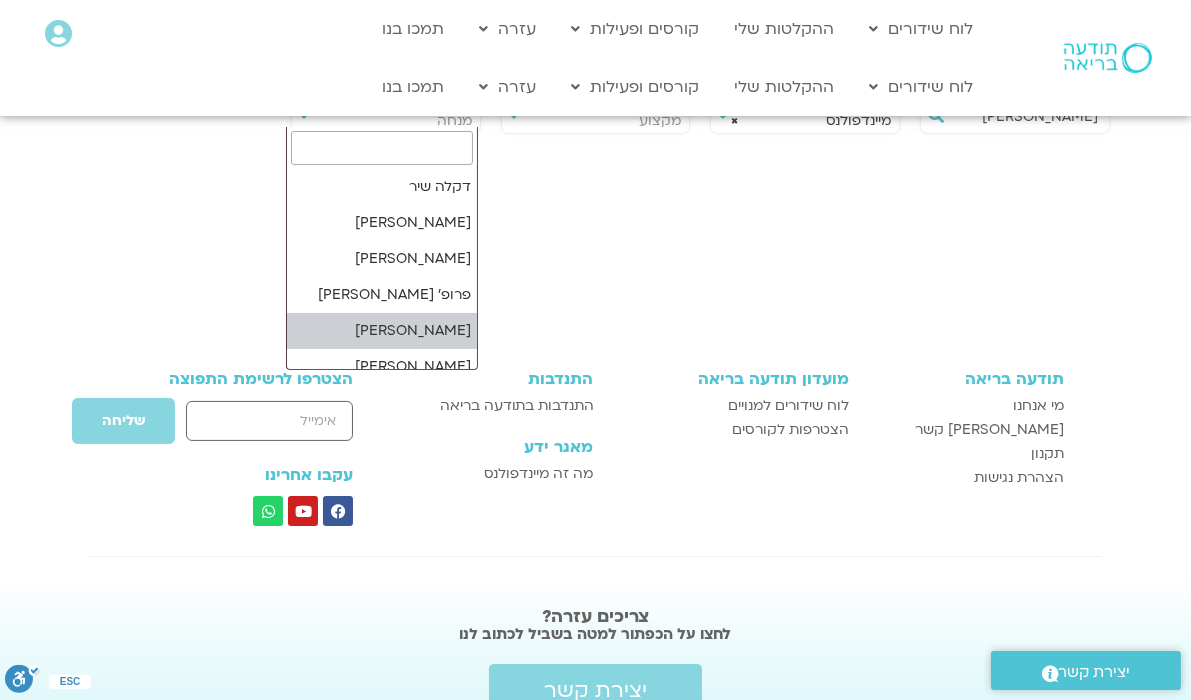 scroll, scrollTop: 440, scrollLeft: 0, axis: vertical 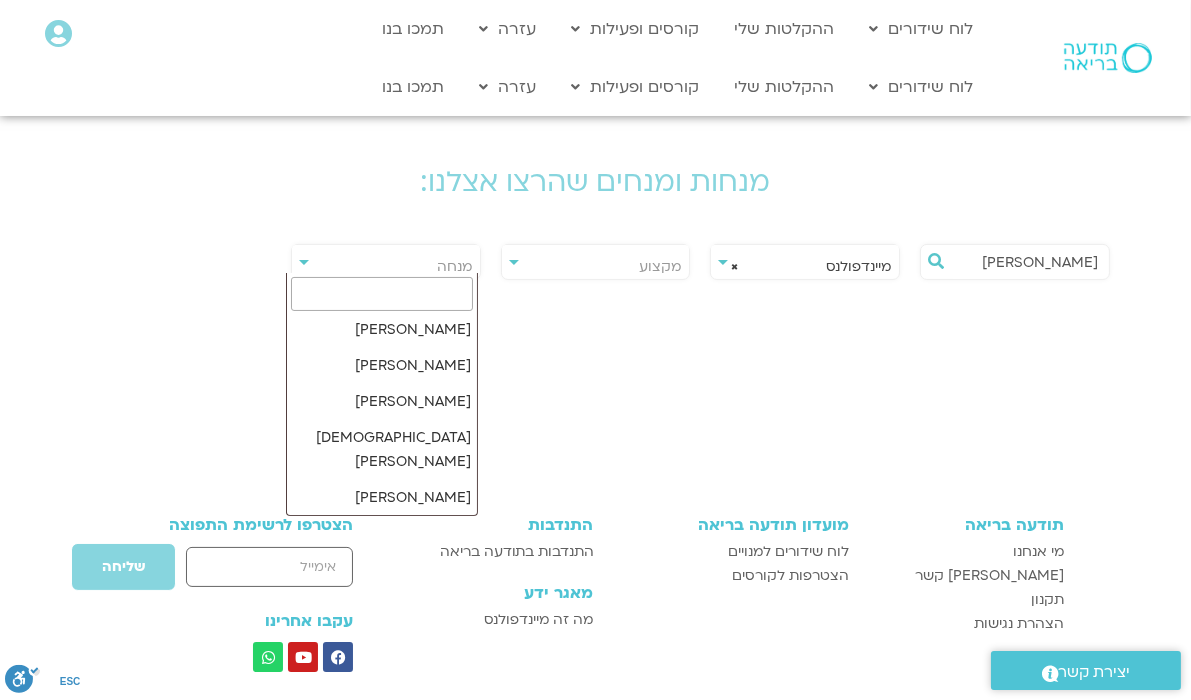 select on "****" 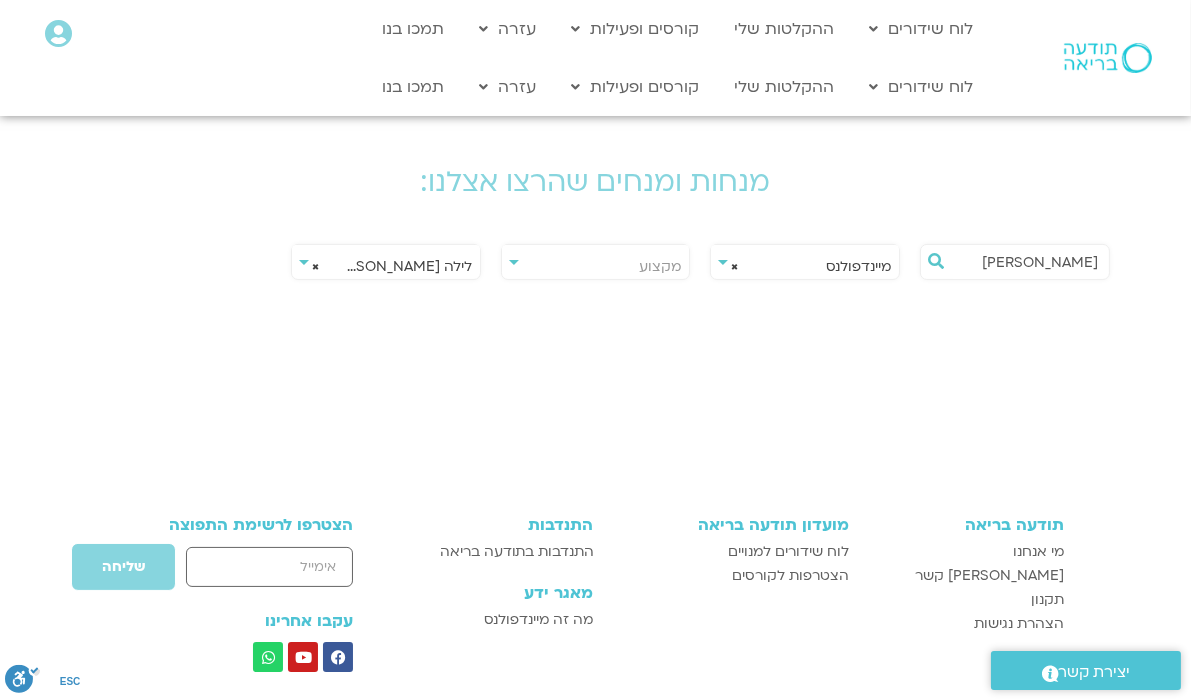 click on "יגאל קוטין" at bounding box center [1025, 262] 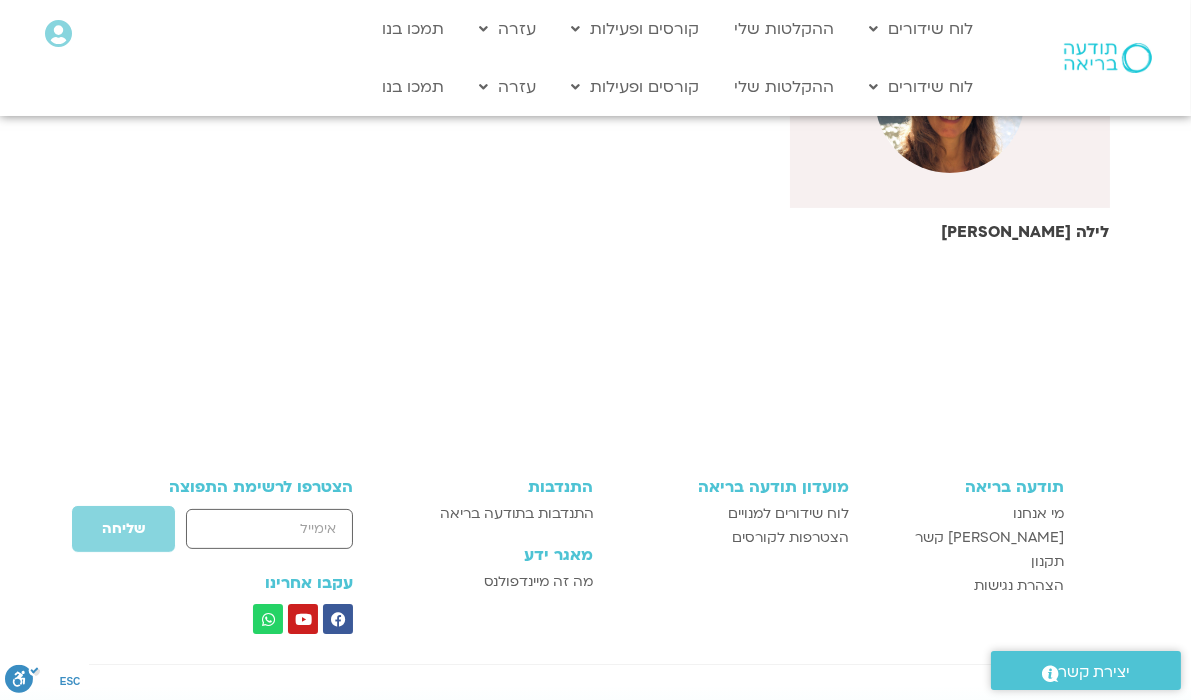 scroll, scrollTop: 440, scrollLeft: 0, axis: vertical 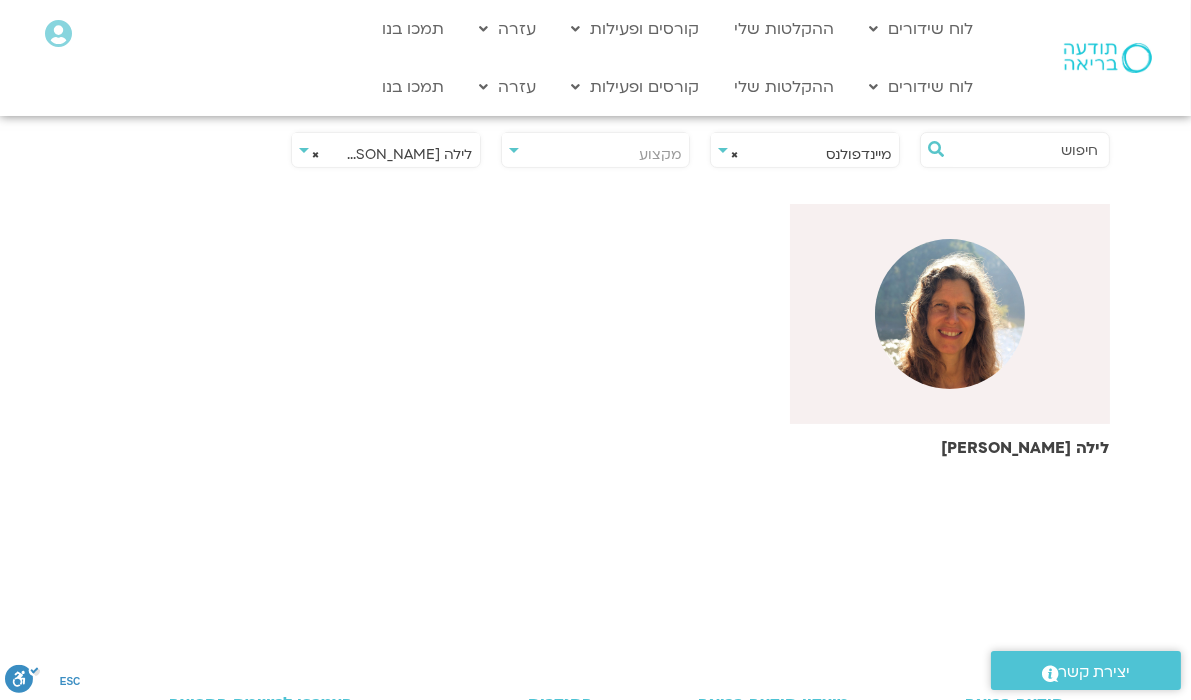 type 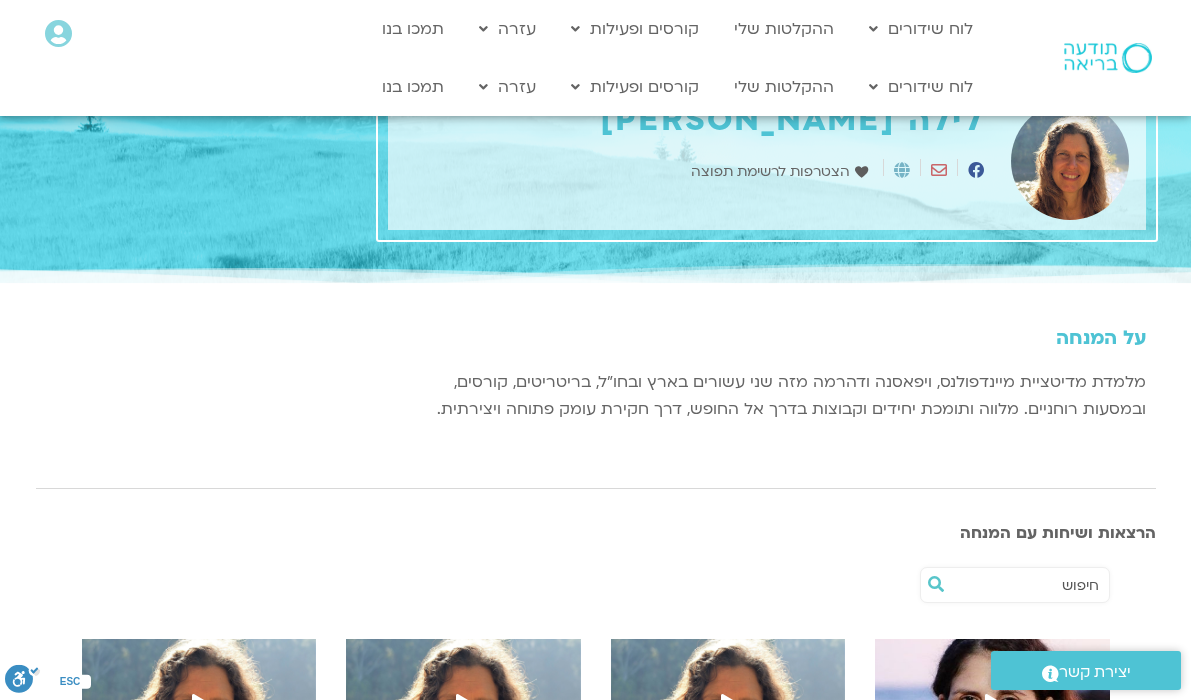scroll, scrollTop: 0, scrollLeft: 0, axis: both 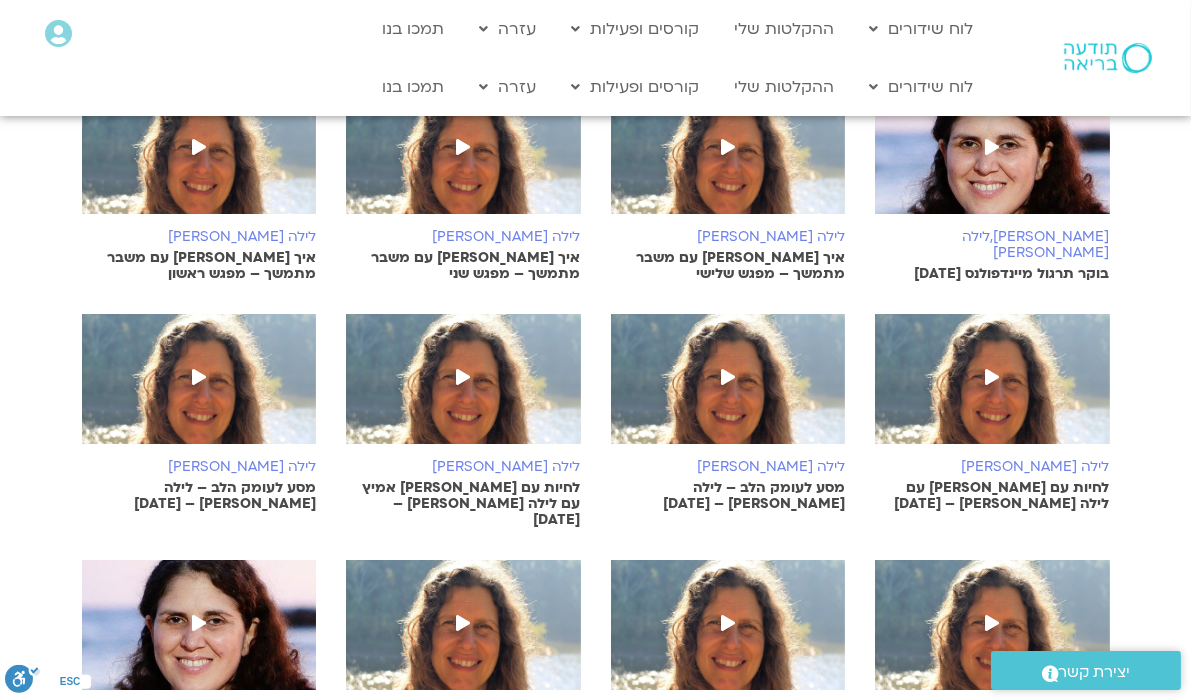 click at bounding box center [728, 377] 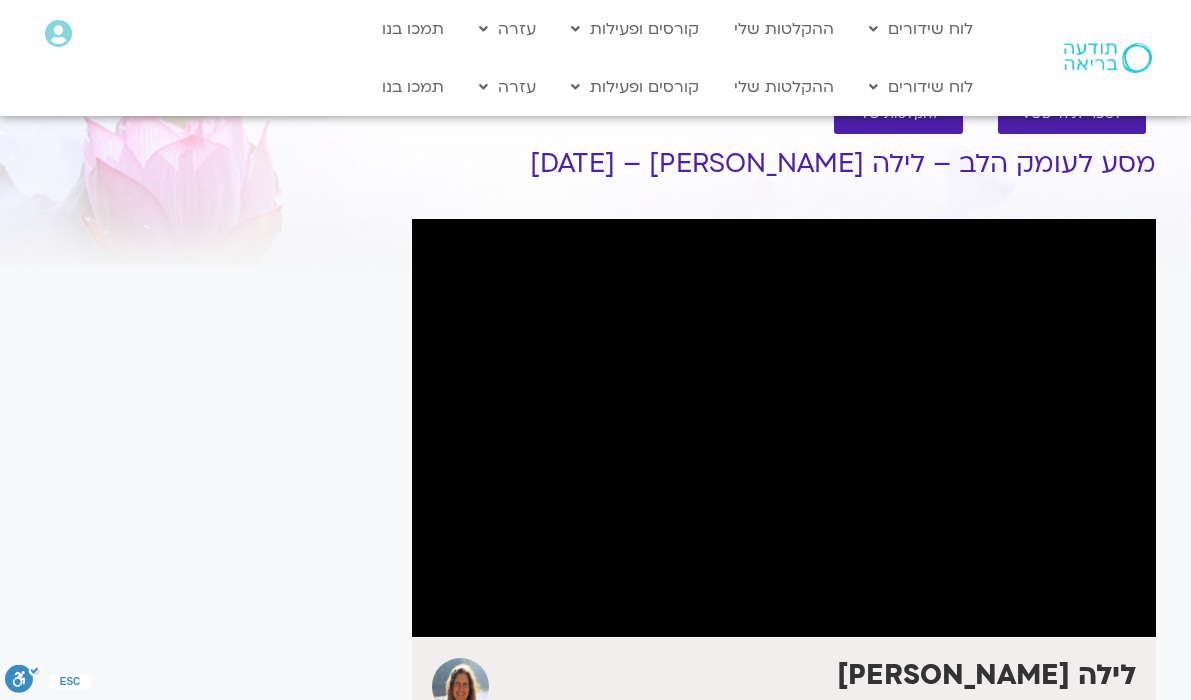 scroll, scrollTop: 0, scrollLeft: 0, axis: both 